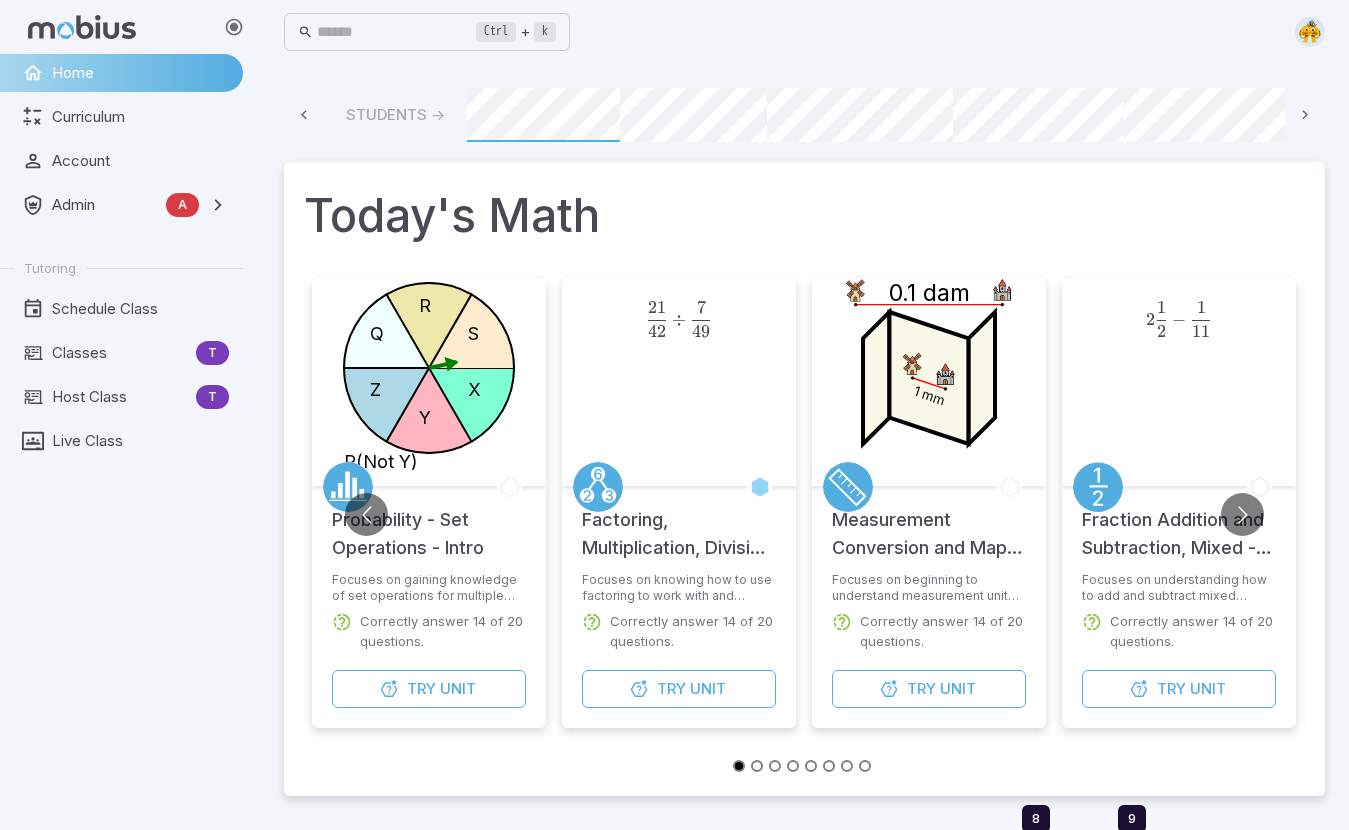 scroll, scrollTop: 0, scrollLeft: 0, axis: both 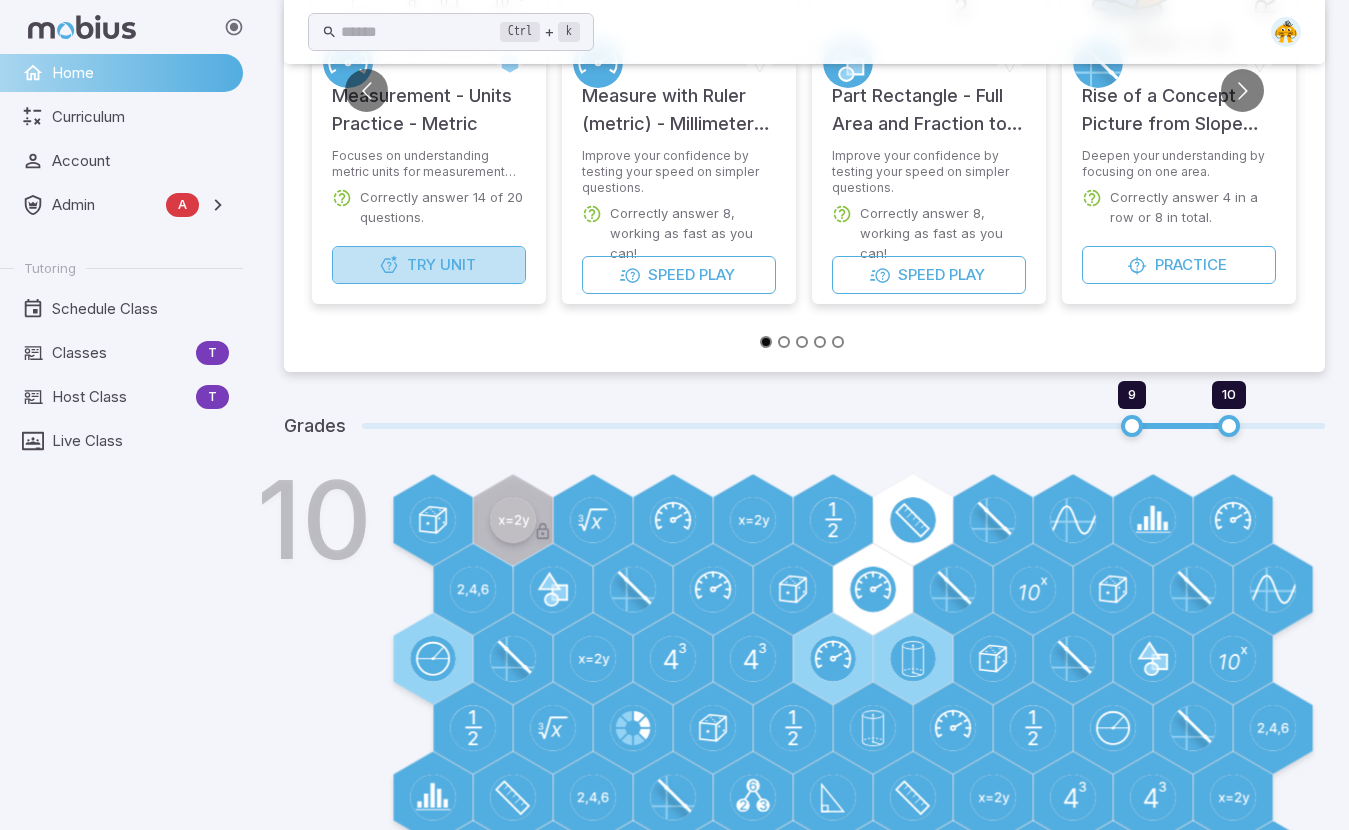 click on "Try Unit" at bounding box center (429, 265) 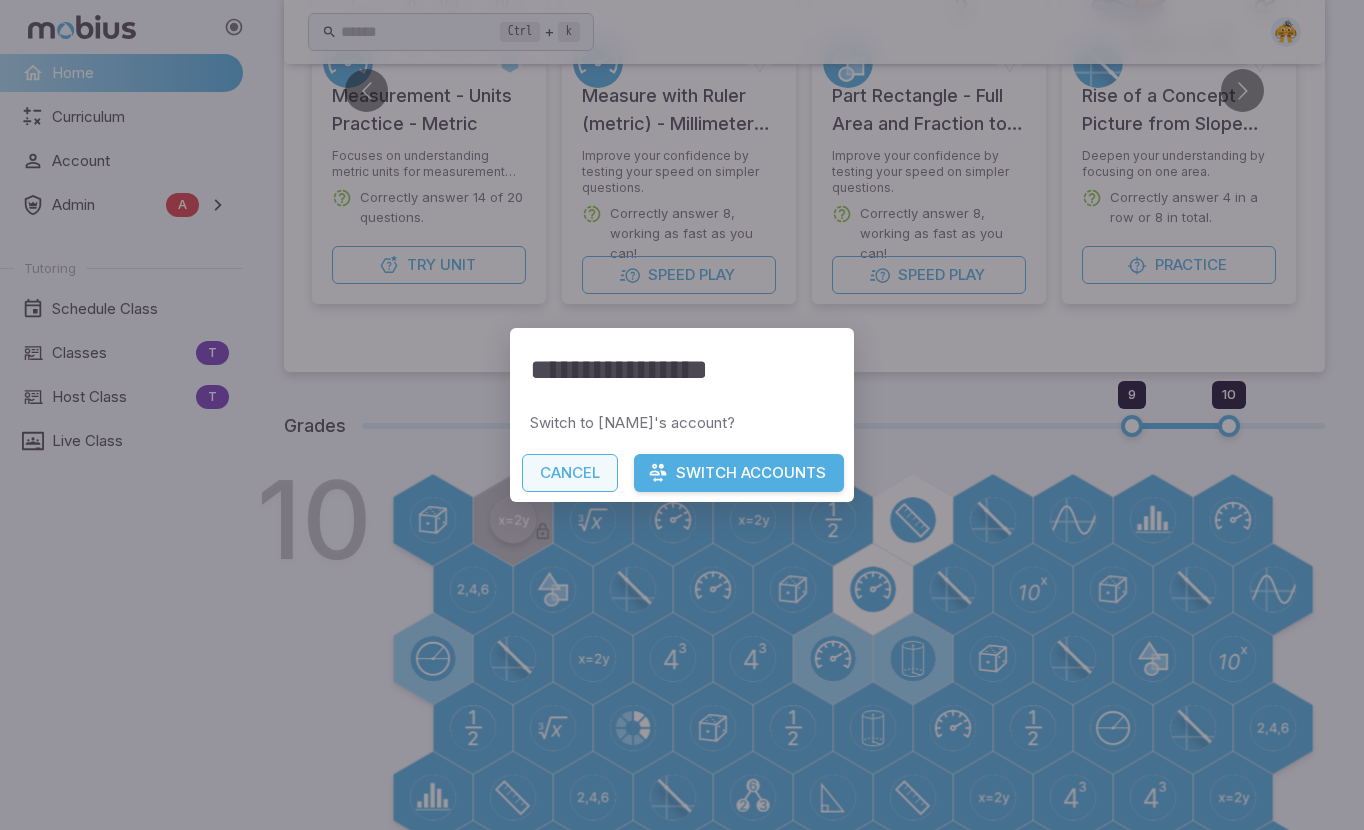 click on "Cancel" at bounding box center (570, 473) 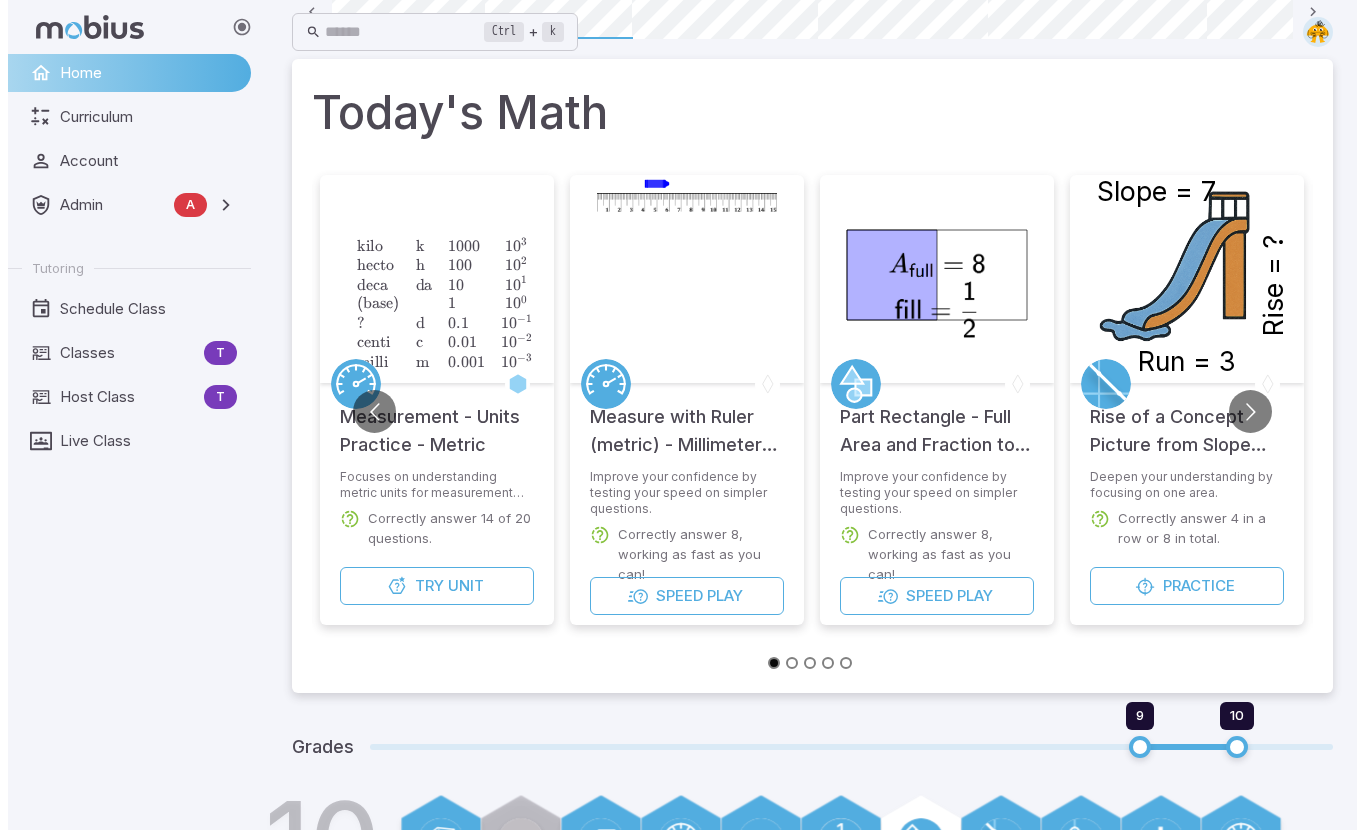 scroll, scrollTop: 0, scrollLeft: 0, axis: both 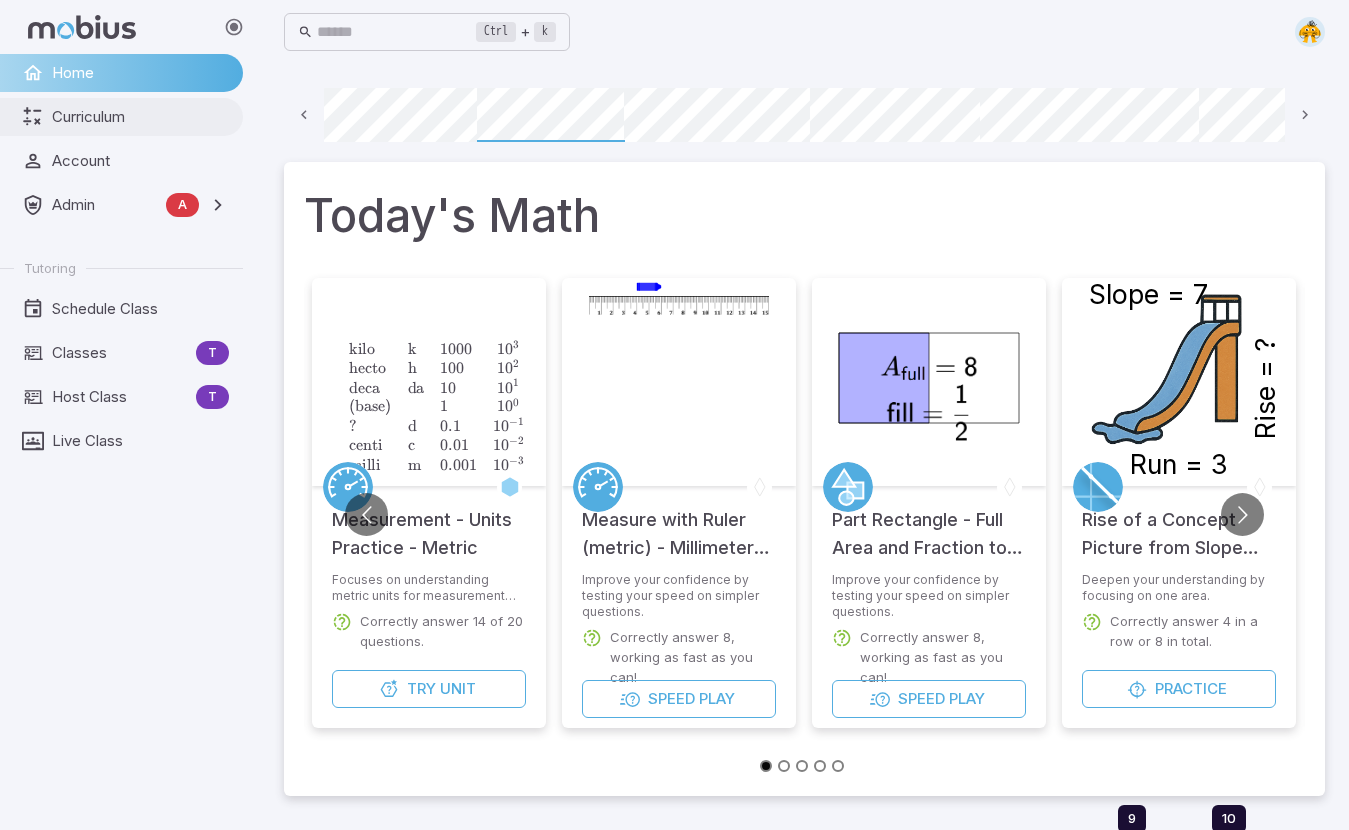 click on "Curriculum" at bounding box center [121, 117] 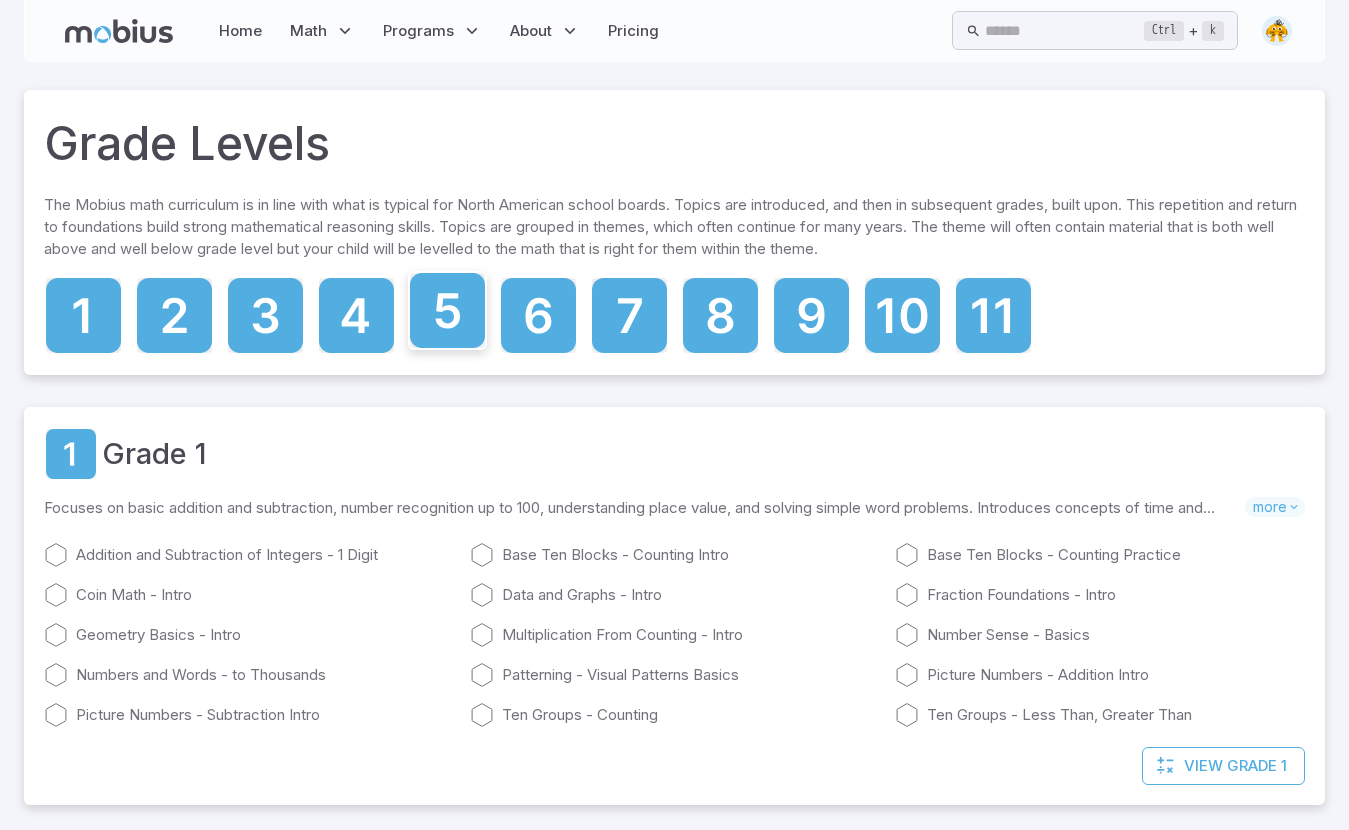 click 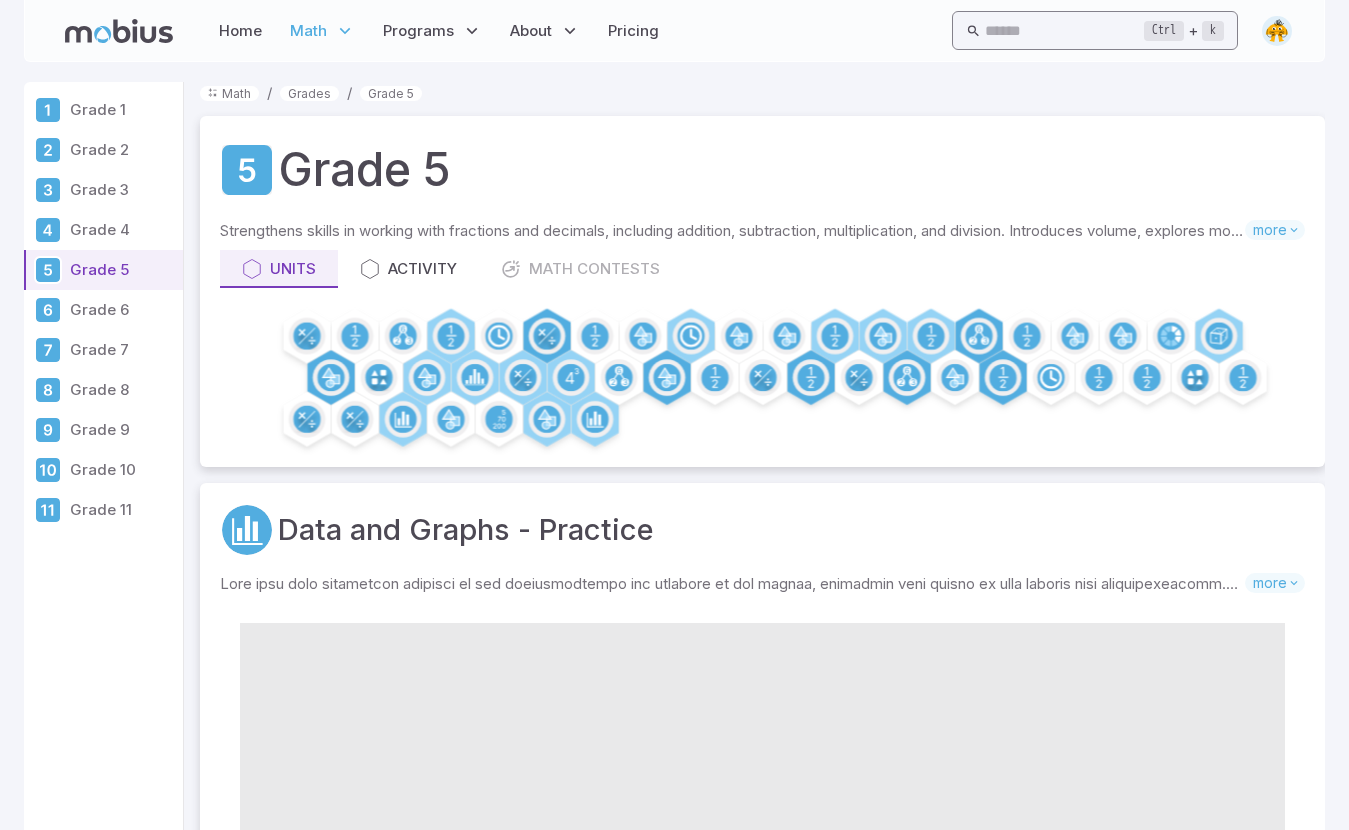 click at bounding box center [1064, 30] 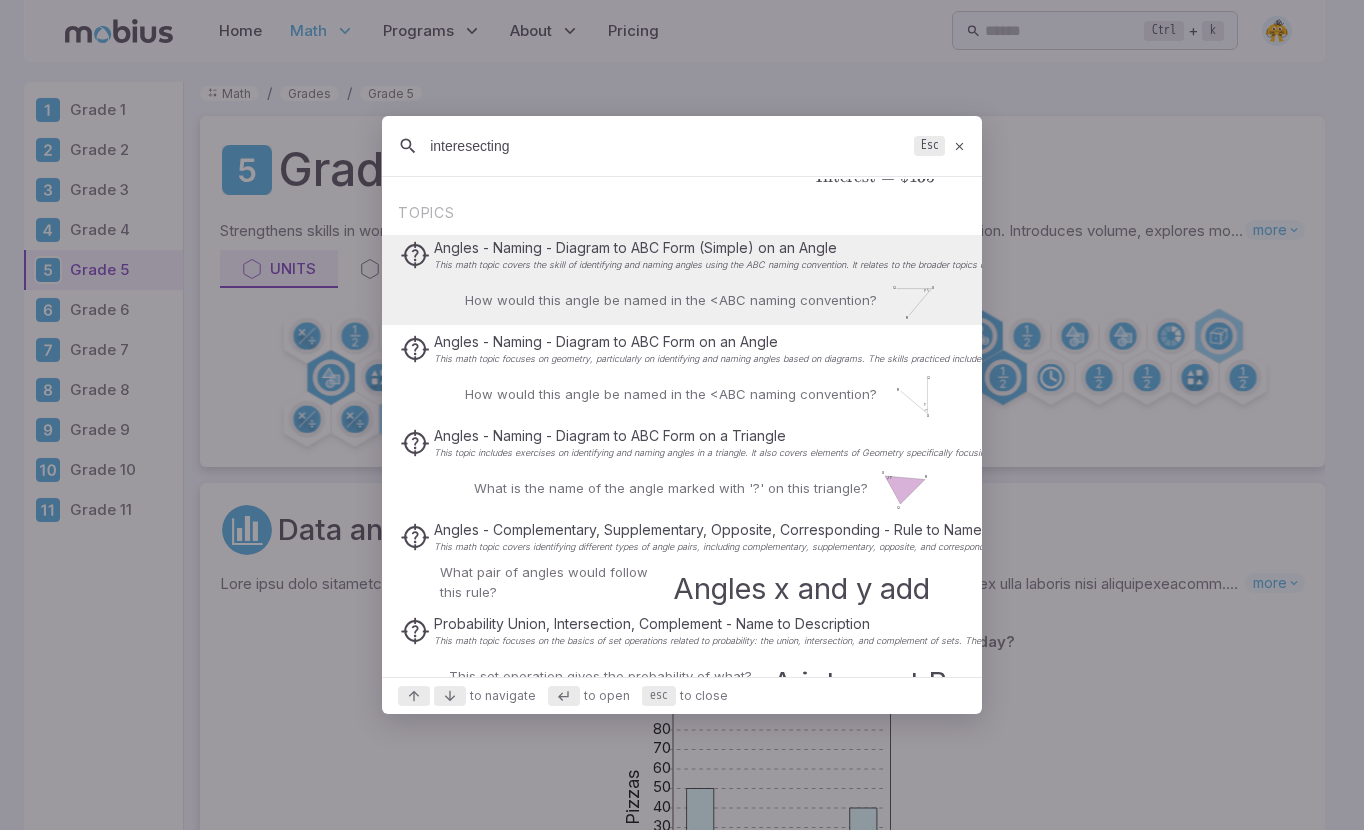 scroll, scrollTop: 500, scrollLeft: 0, axis: vertical 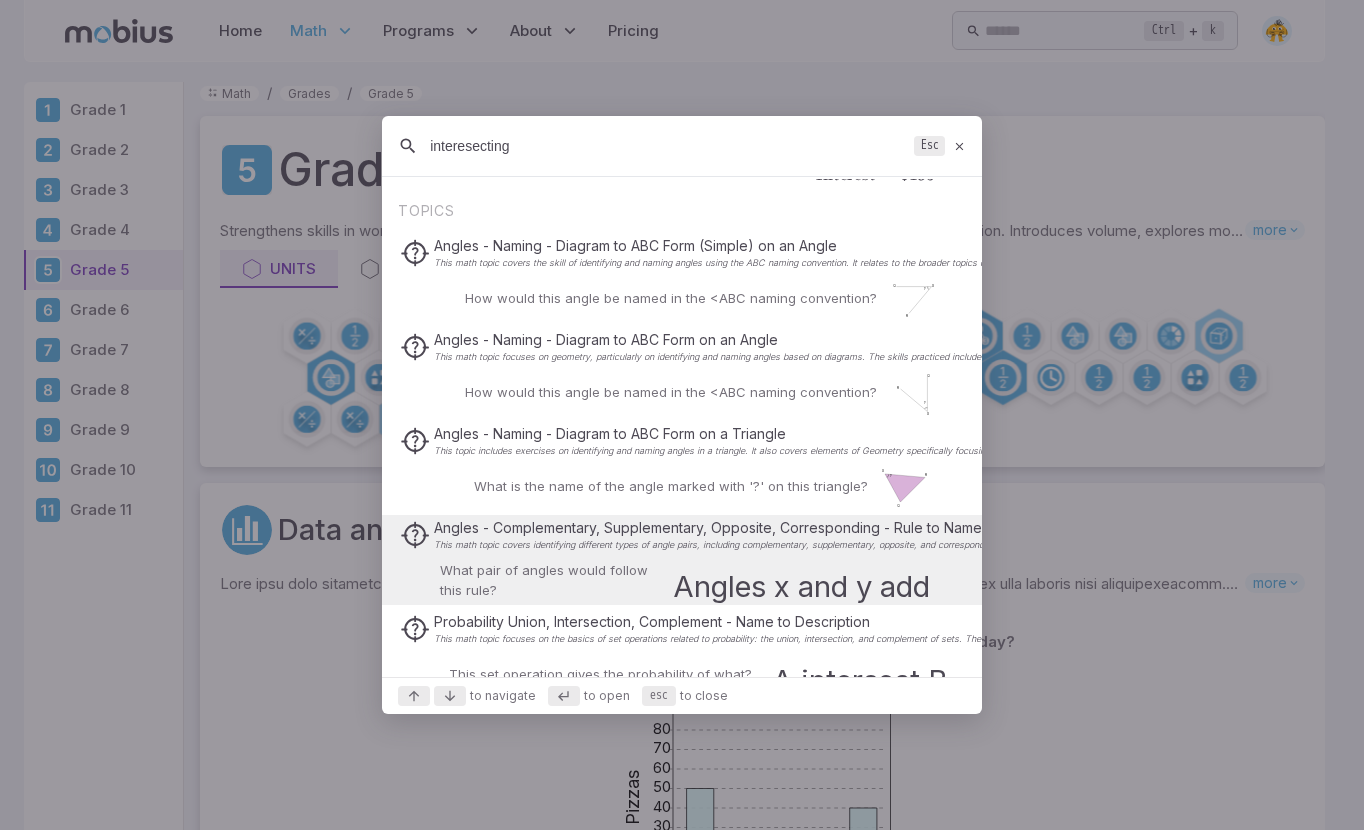 type on "interesecting" 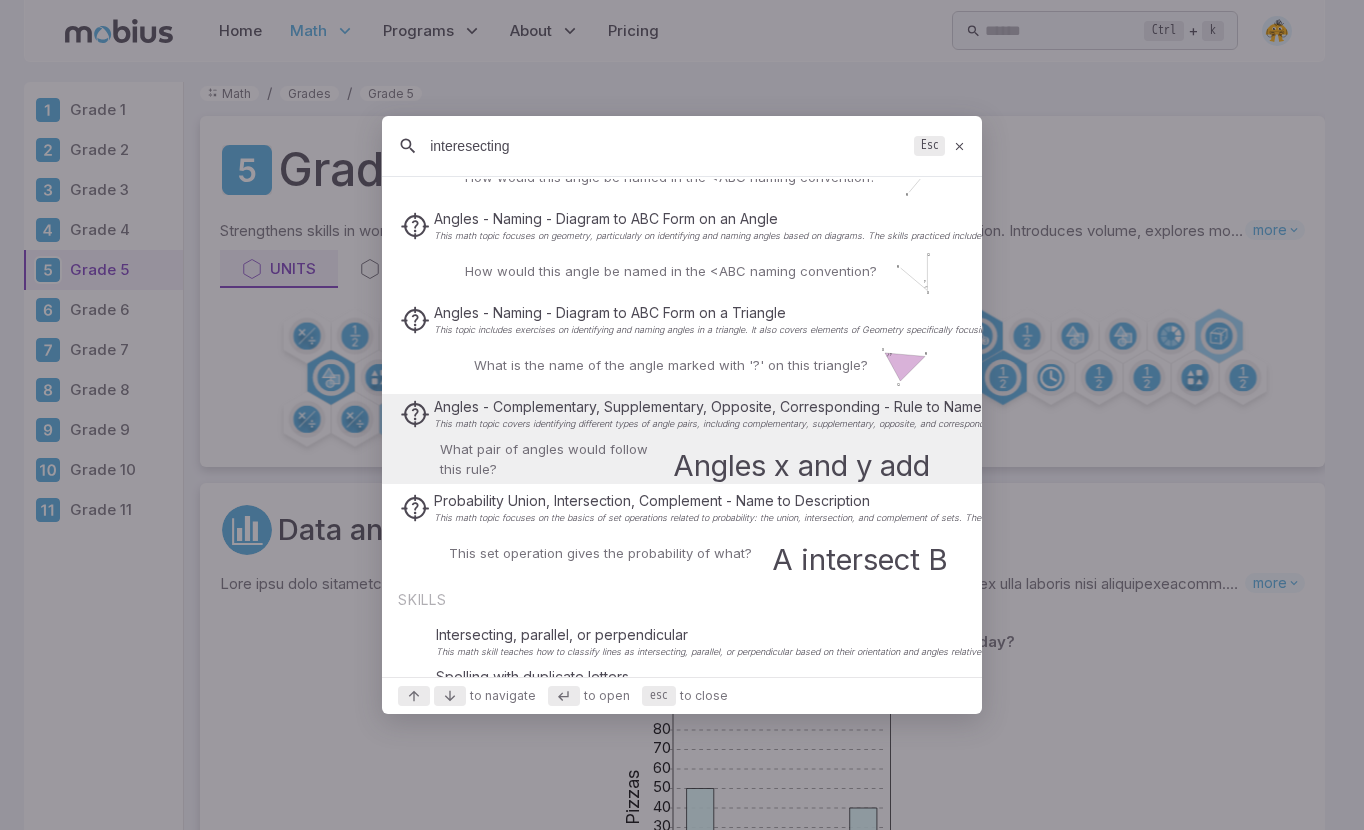 scroll, scrollTop: 646, scrollLeft: 0, axis: vertical 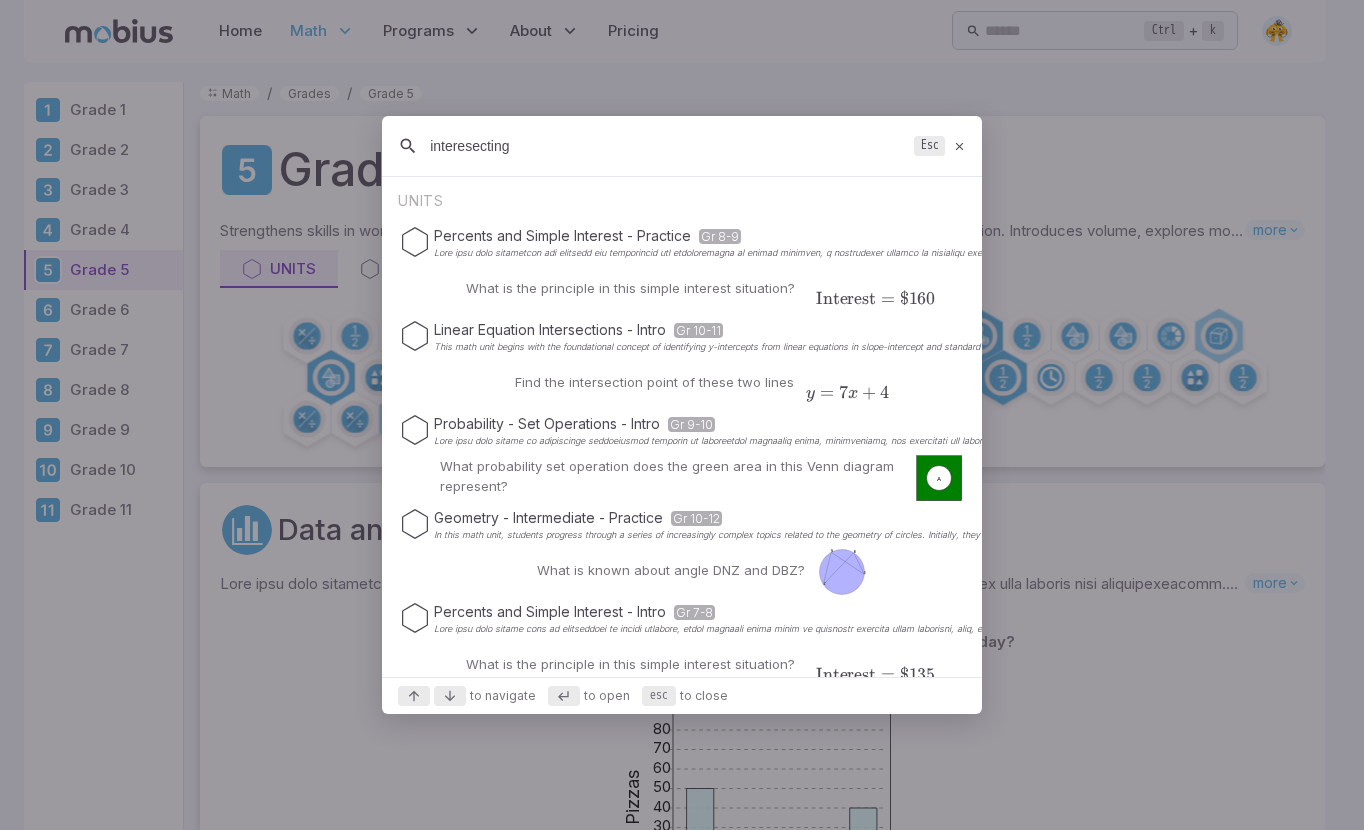 click at bounding box center [959, 146] 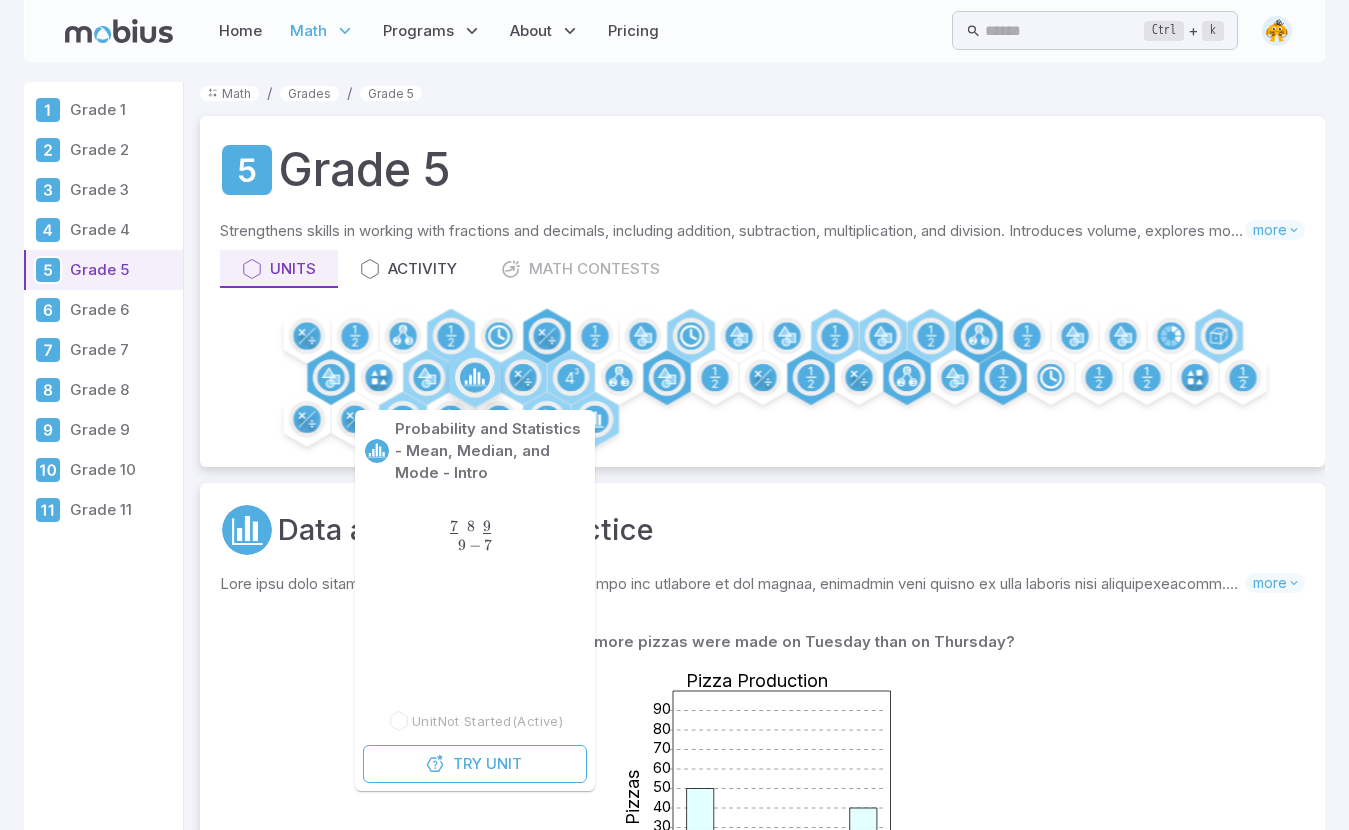 click 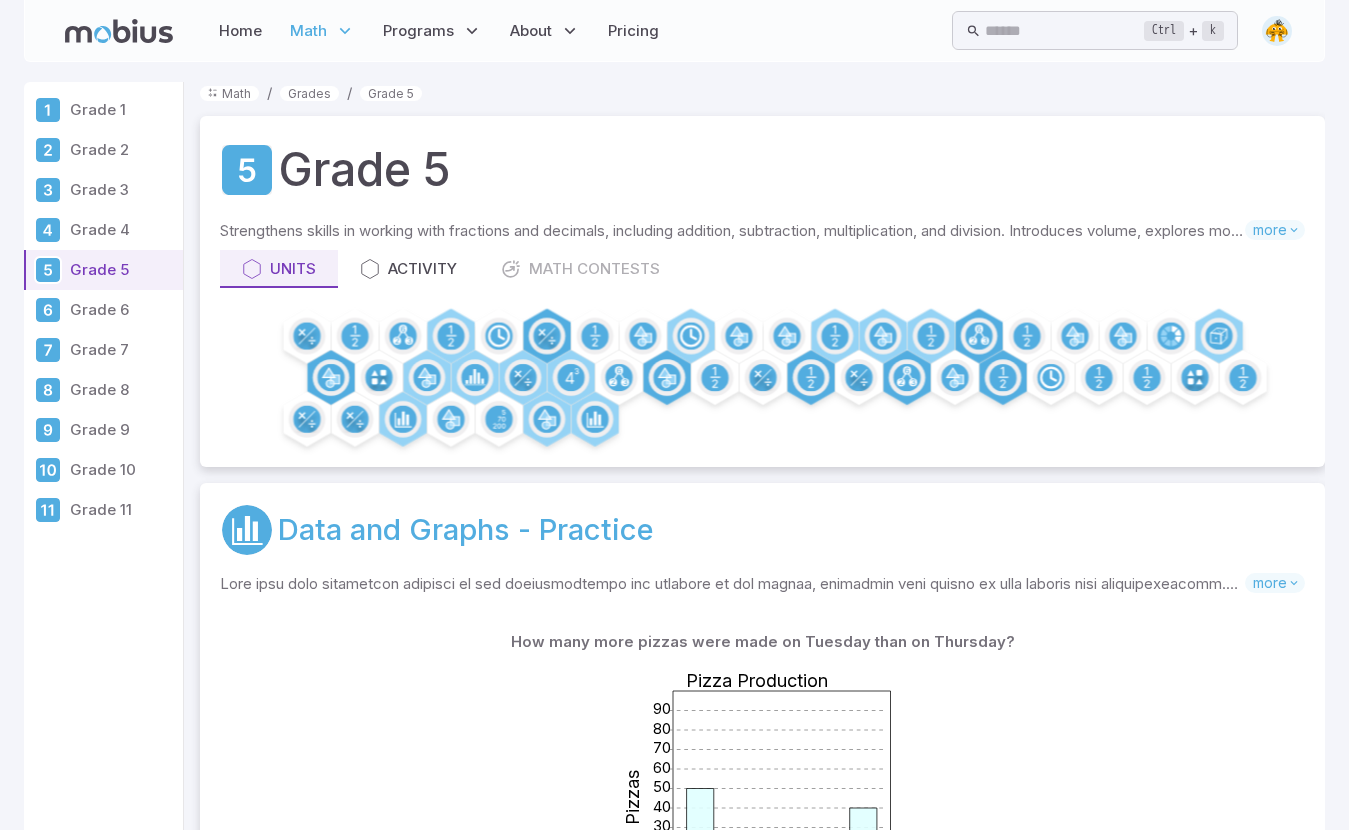 click on "Data and Graphs - Practice" at bounding box center [466, 530] 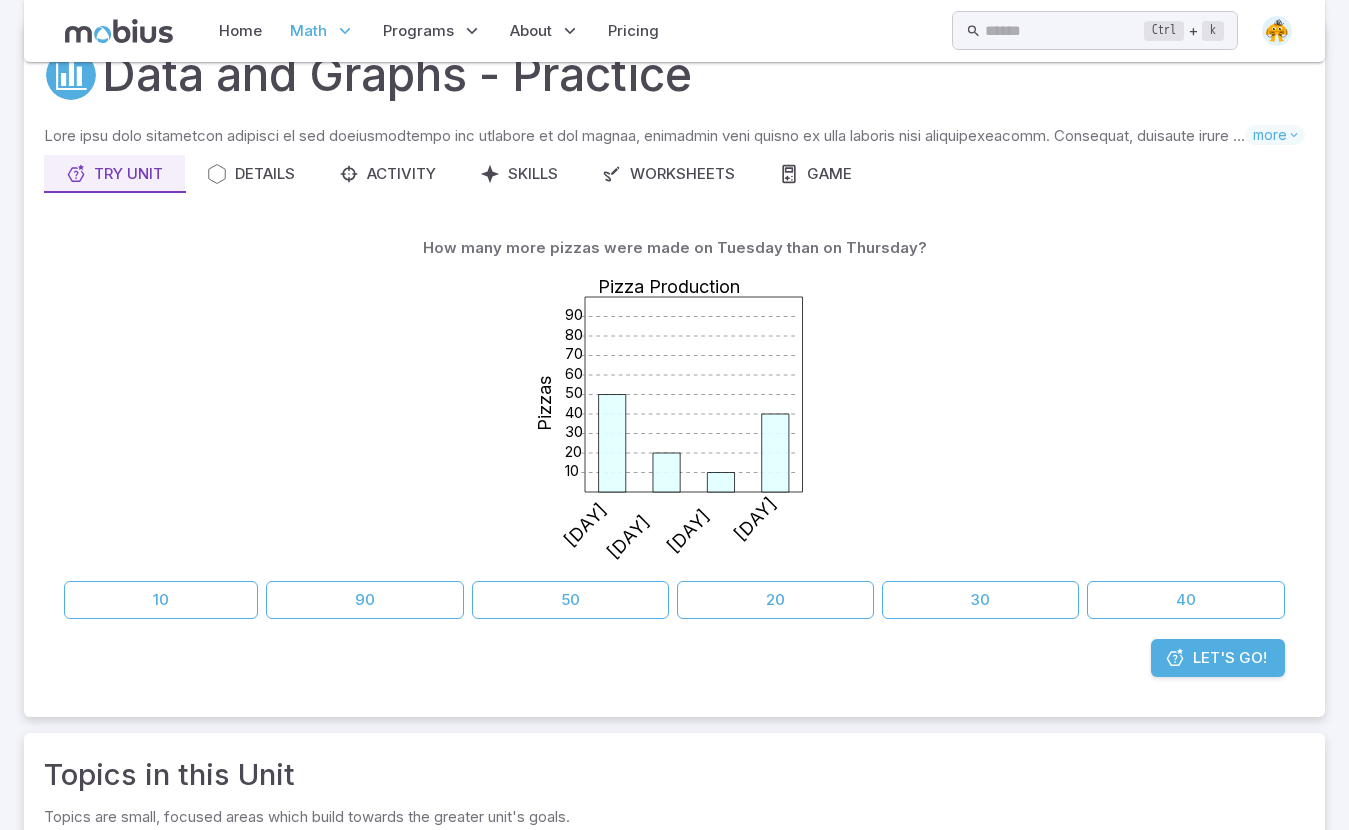 scroll, scrollTop: 300, scrollLeft: 0, axis: vertical 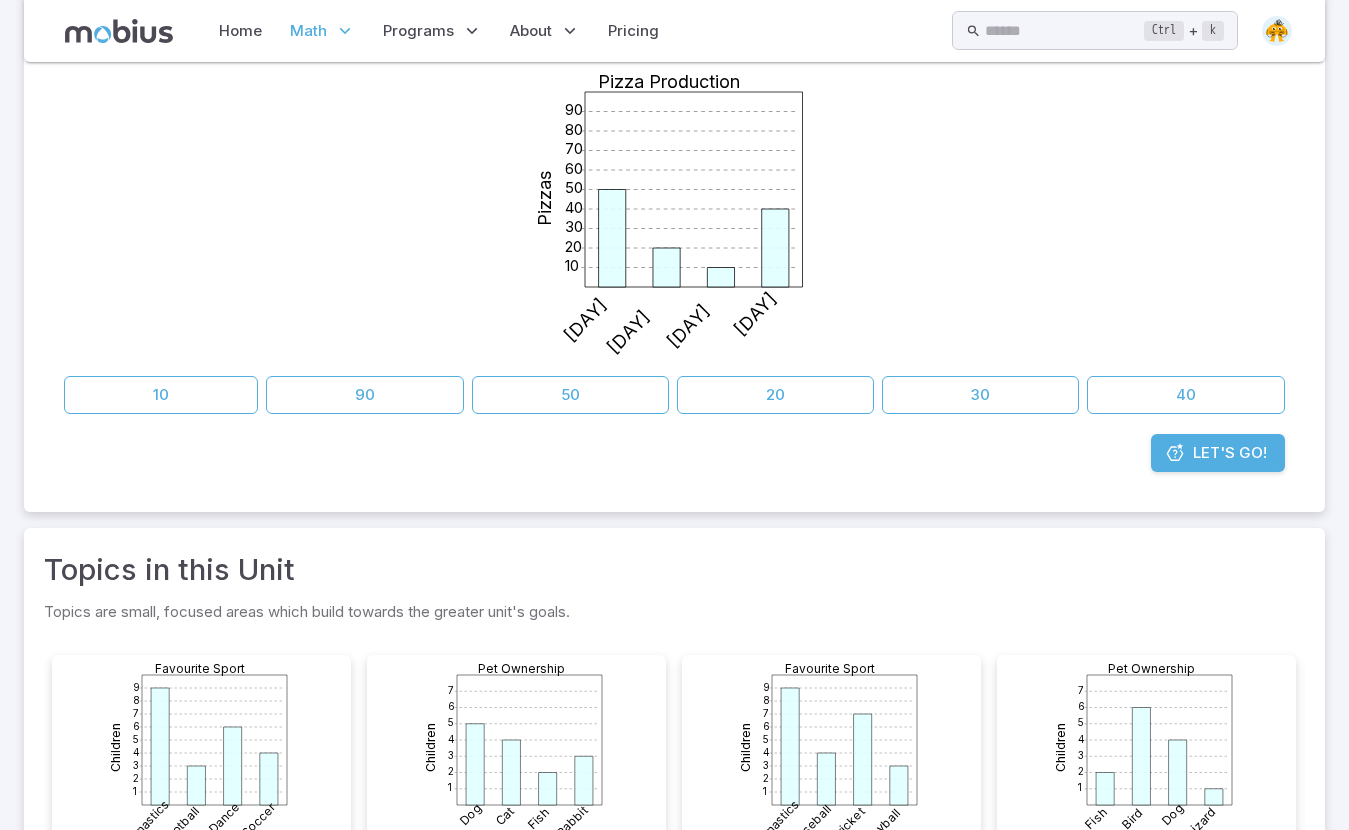 click 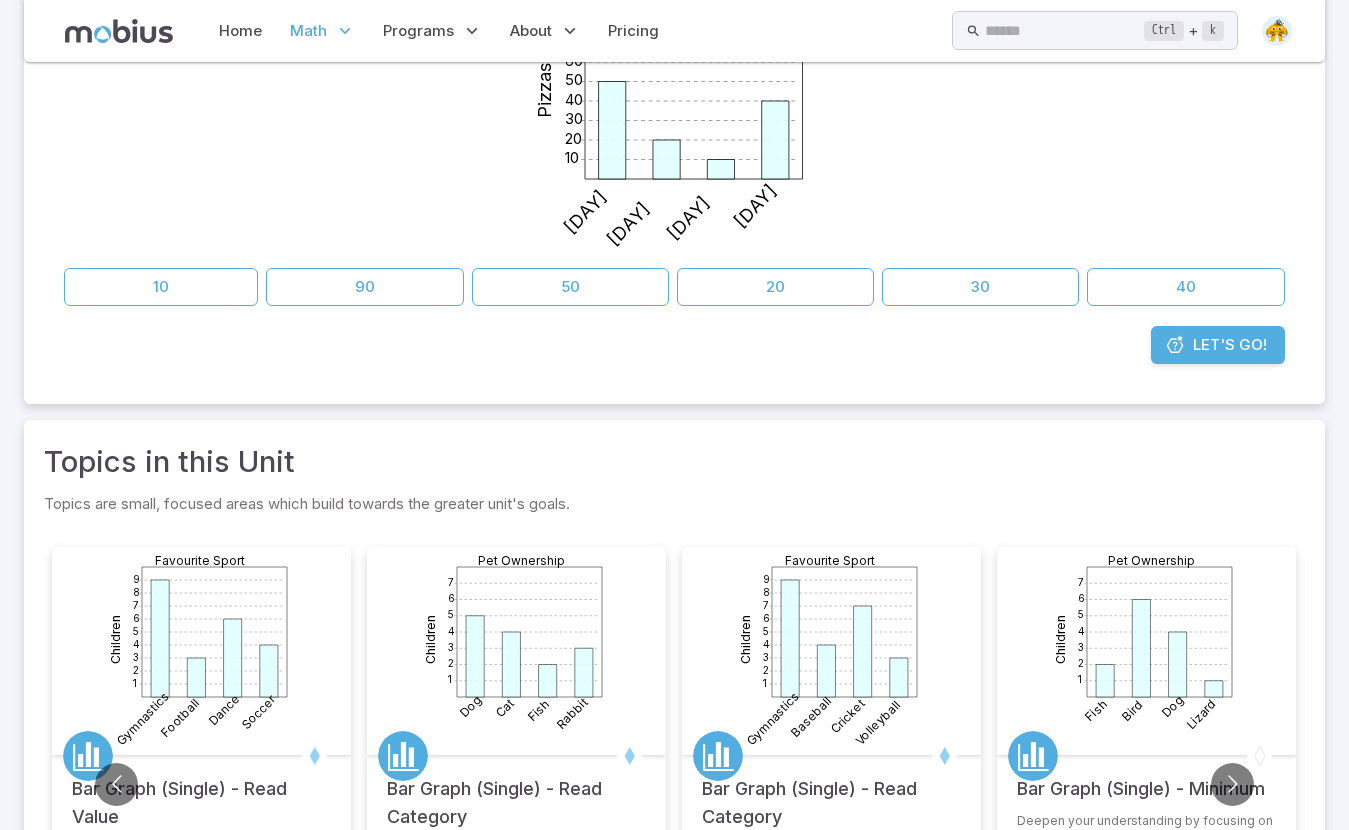 scroll, scrollTop: 600, scrollLeft: 0, axis: vertical 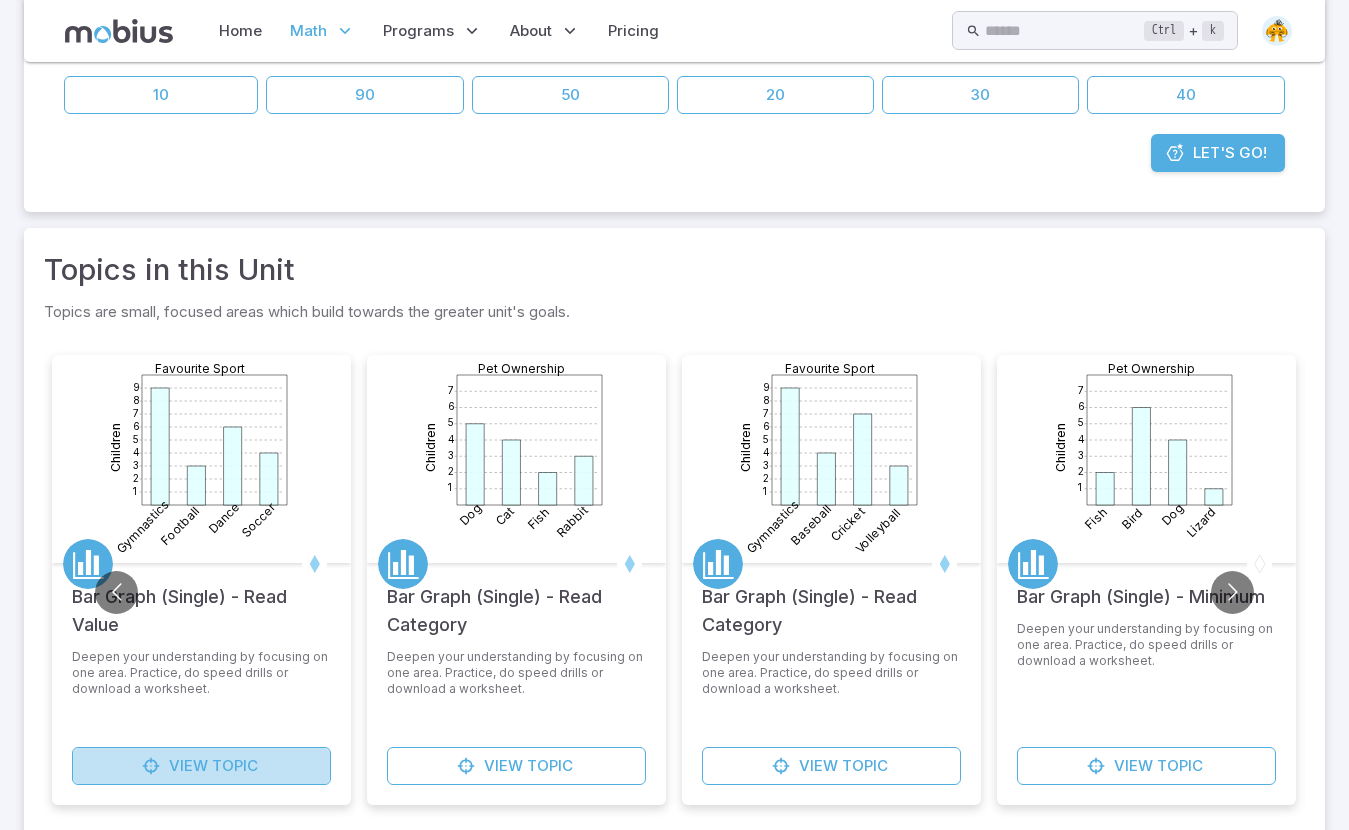 click on "View" at bounding box center (188, 766) 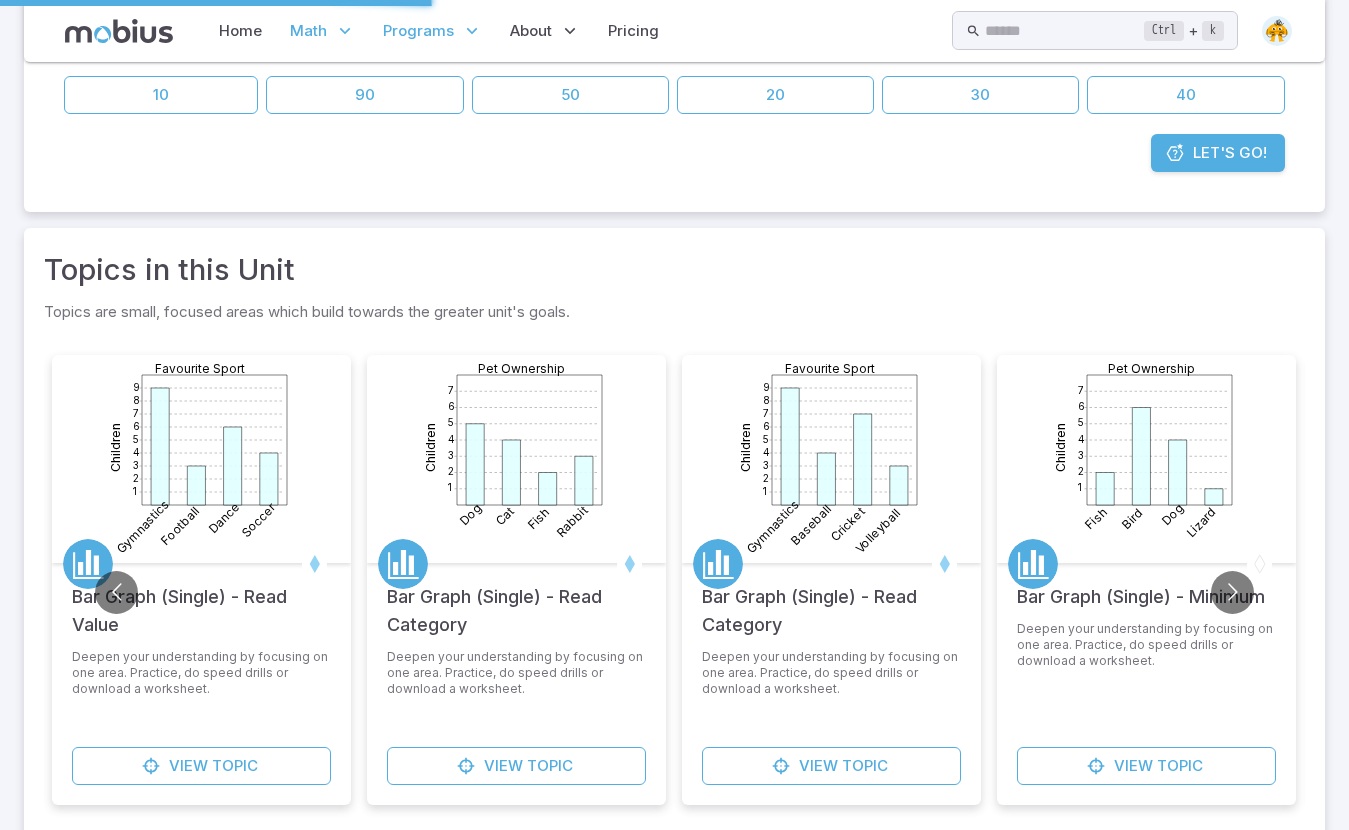 scroll, scrollTop: 0, scrollLeft: 0, axis: both 